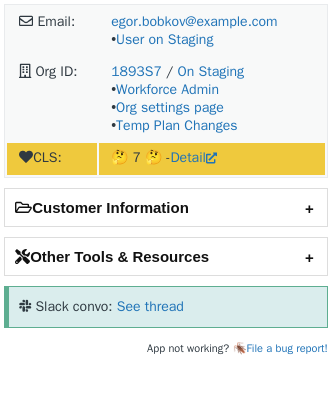 scroll, scrollTop: 0, scrollLeft: 0, axis: both 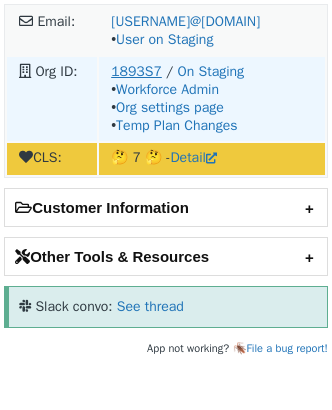 click on "1893S7" at bounding box center [136, 71] 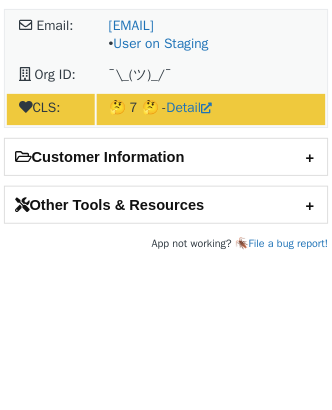 scroll, scrollTop: 0, scrollLeft: 0, axis: both 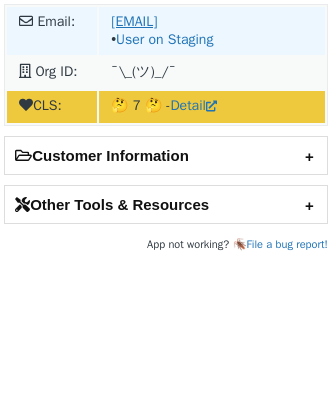 click on "paulina.gamboa@latam.com" at bounding box center (134, 21) 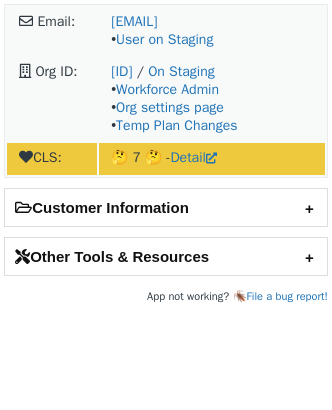 scroll, scrollTop: 0, scrollLeft: 0, axis: both 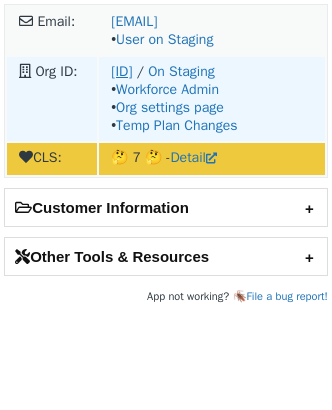 click on "o-23EG2T-na1" at bounding box center [121, 71] 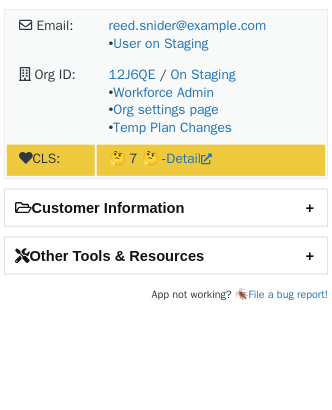 scroll, scrollTop: 0, scrollLeft: 0, axis: both 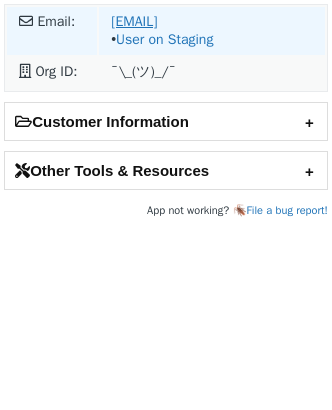 click on "[EMAIL]" at bounding box center (134, 21) 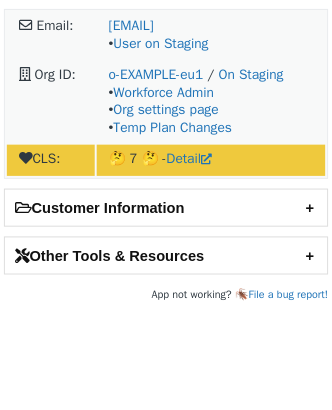 scroll, scrollTop: 0, scrollLeft: 0, axis: both 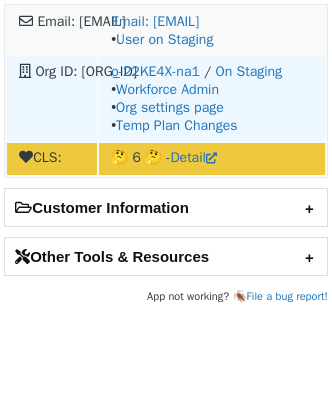 click on "o-22KE4X-na1
/   On Staging
•  Workforce Admin   •  Org settings page •  Temp Plan Changes" at bounding box center (212, 31) 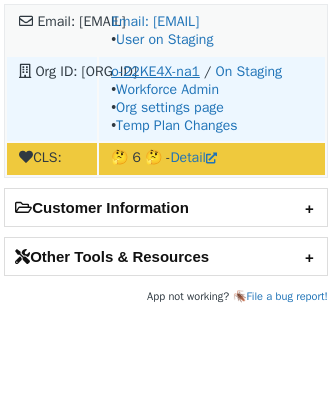 click on "o-22KE4X-na1" at bounding box center [155, 71] 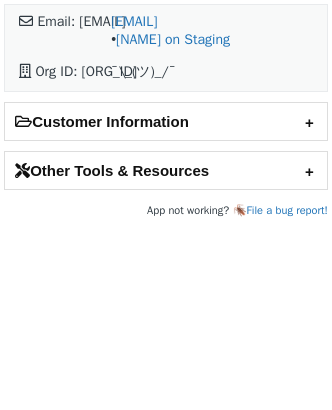 scroll, scrollTop: 0, scrollLeft: 0, axis: both 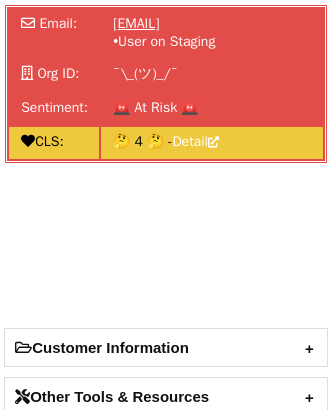 click on "[EMAIL]" at bounding box center (136, 23) 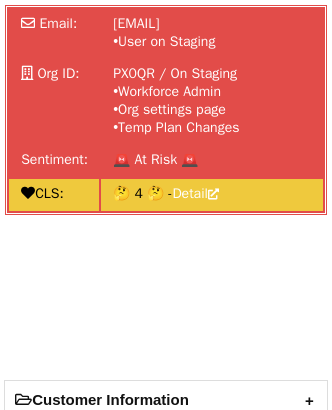 scroll, scrollTop: 0, scrollLeft: 0, axis: both 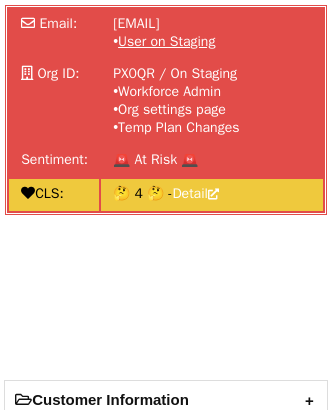 click on "User on Staging" at bounding box center [166, 41] 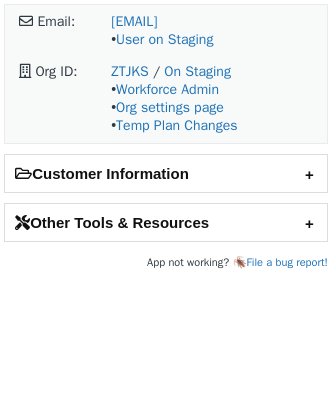 scroll, scrollTop: 0, scrollLeft: 0, axis: both 